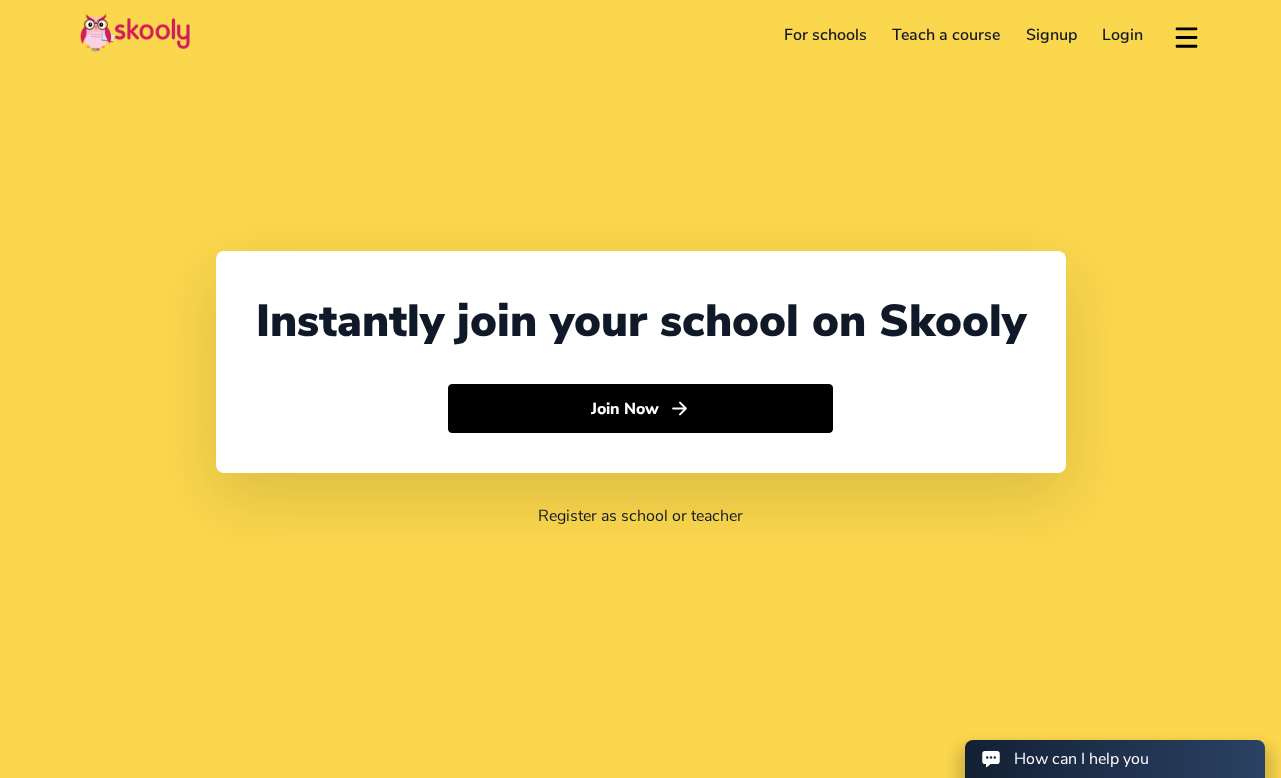 select on "65" 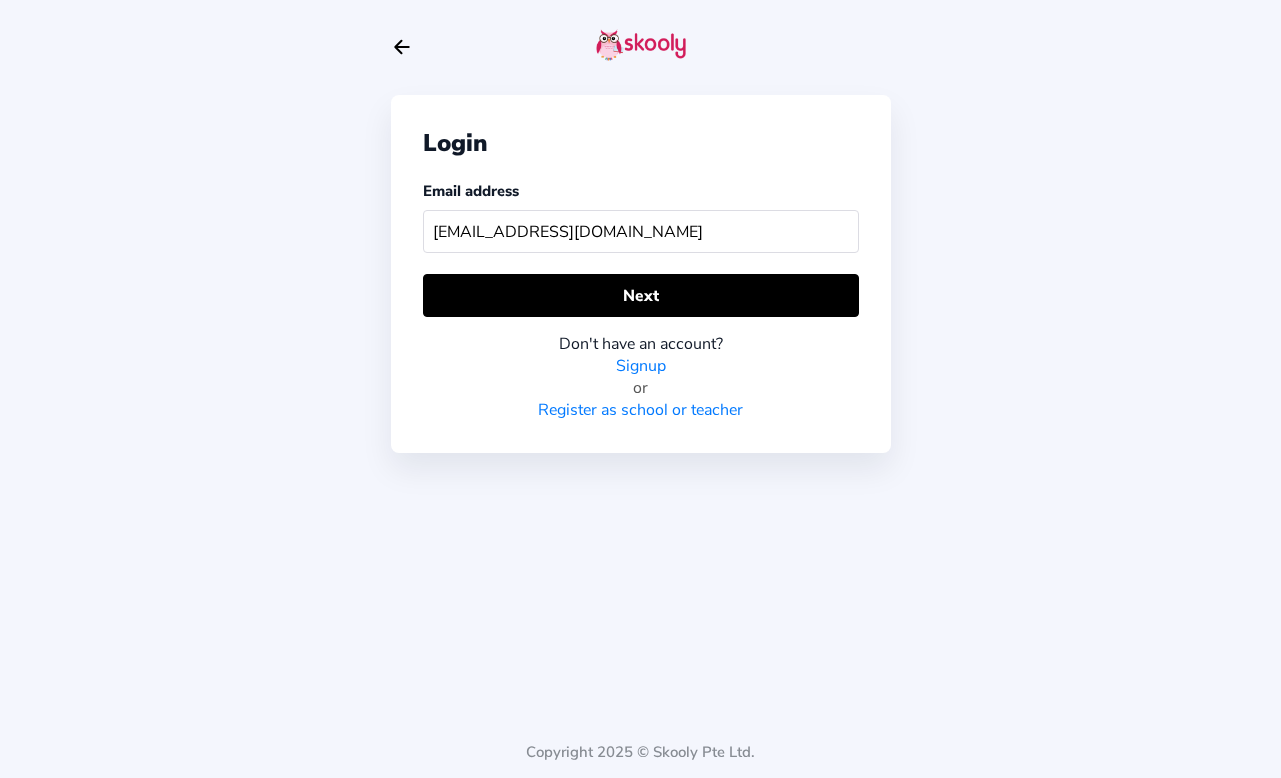type on "[EMAIL_ADDRESS][DOMAIN_NAME]" 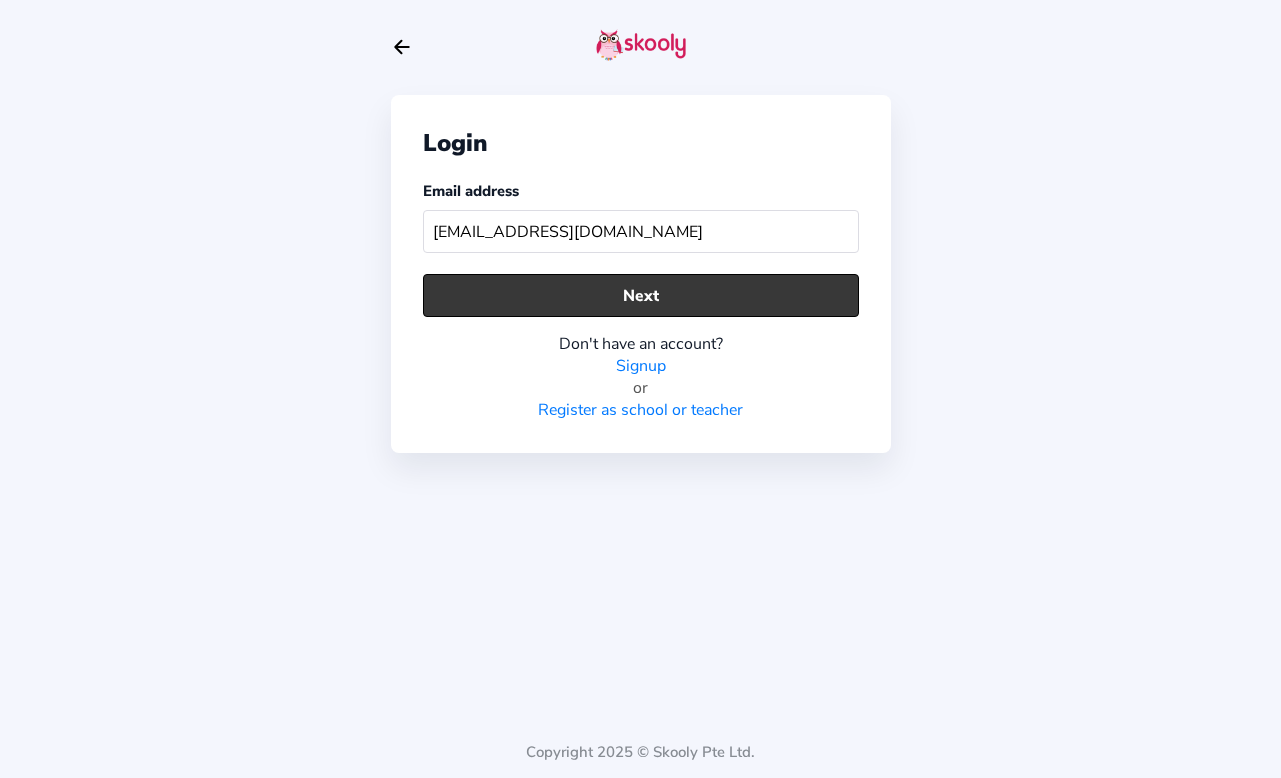 click on "Next" 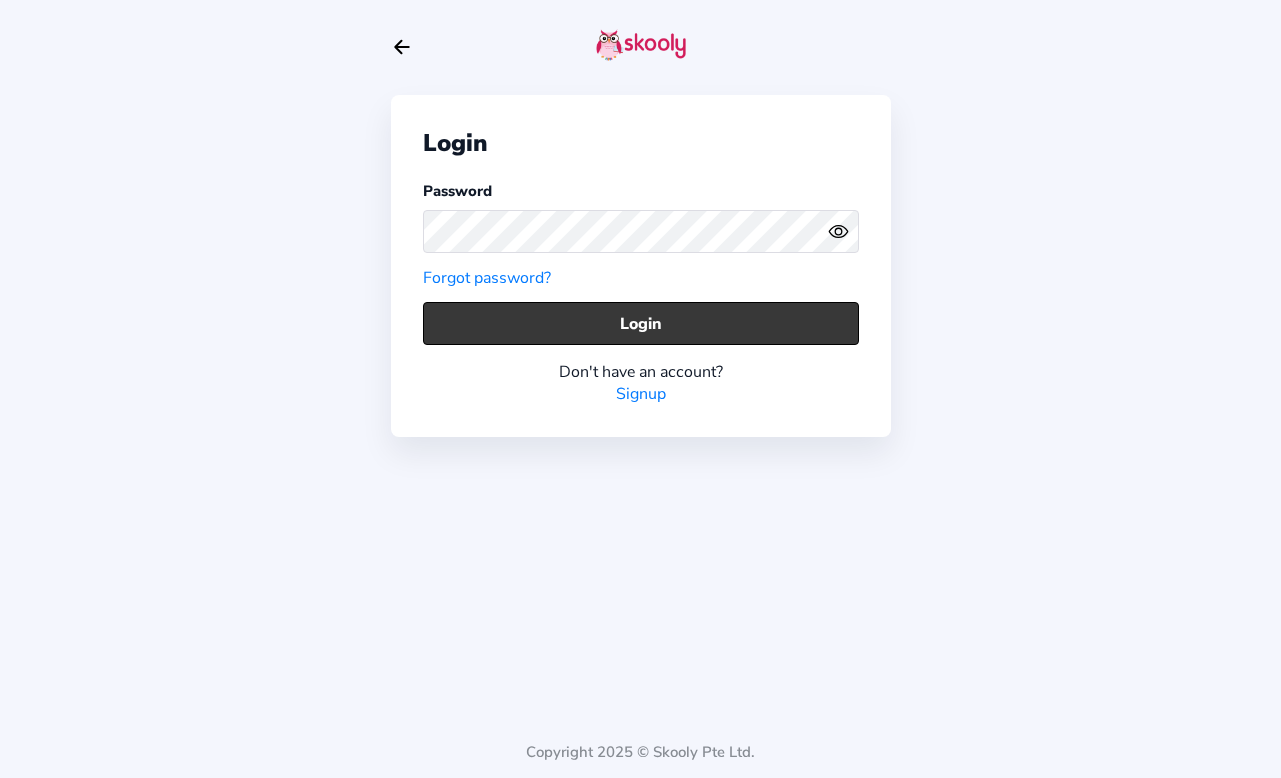 click on "Login" 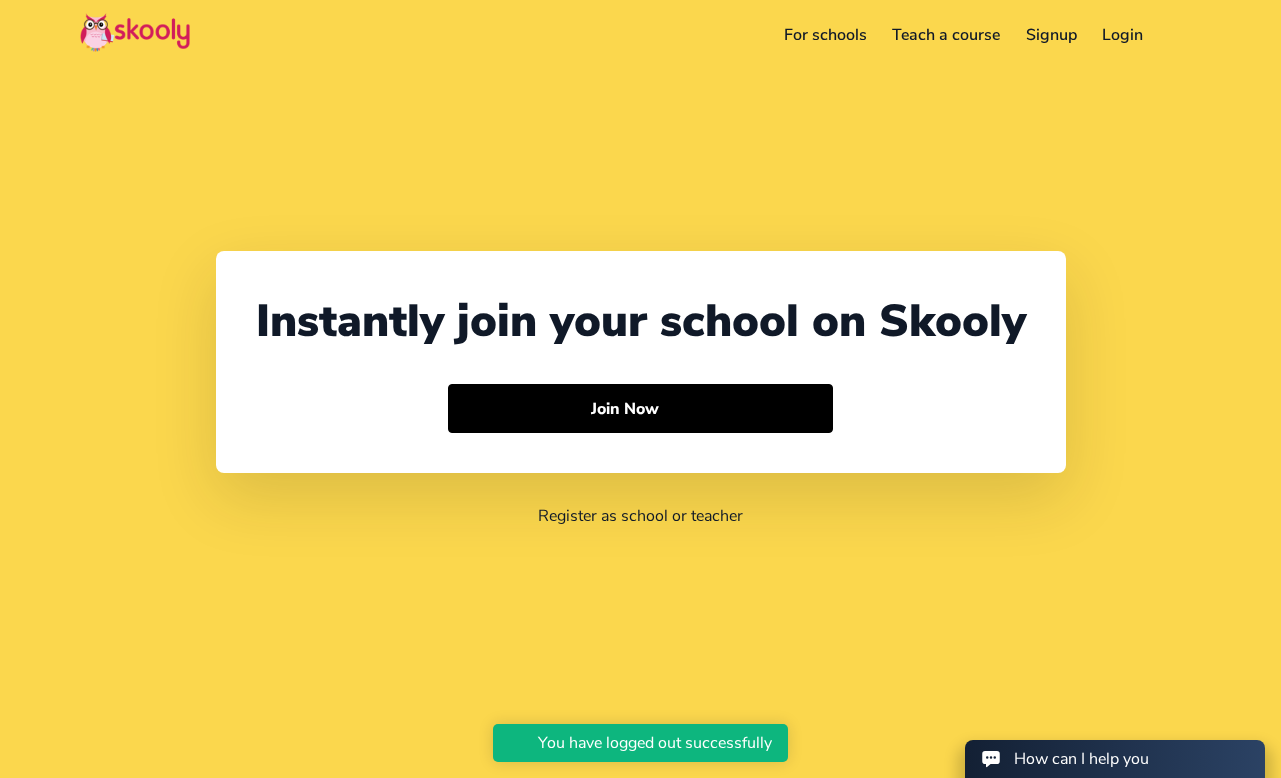 scroll, scrollTop: 0, scrollLeft: 0, axis: both 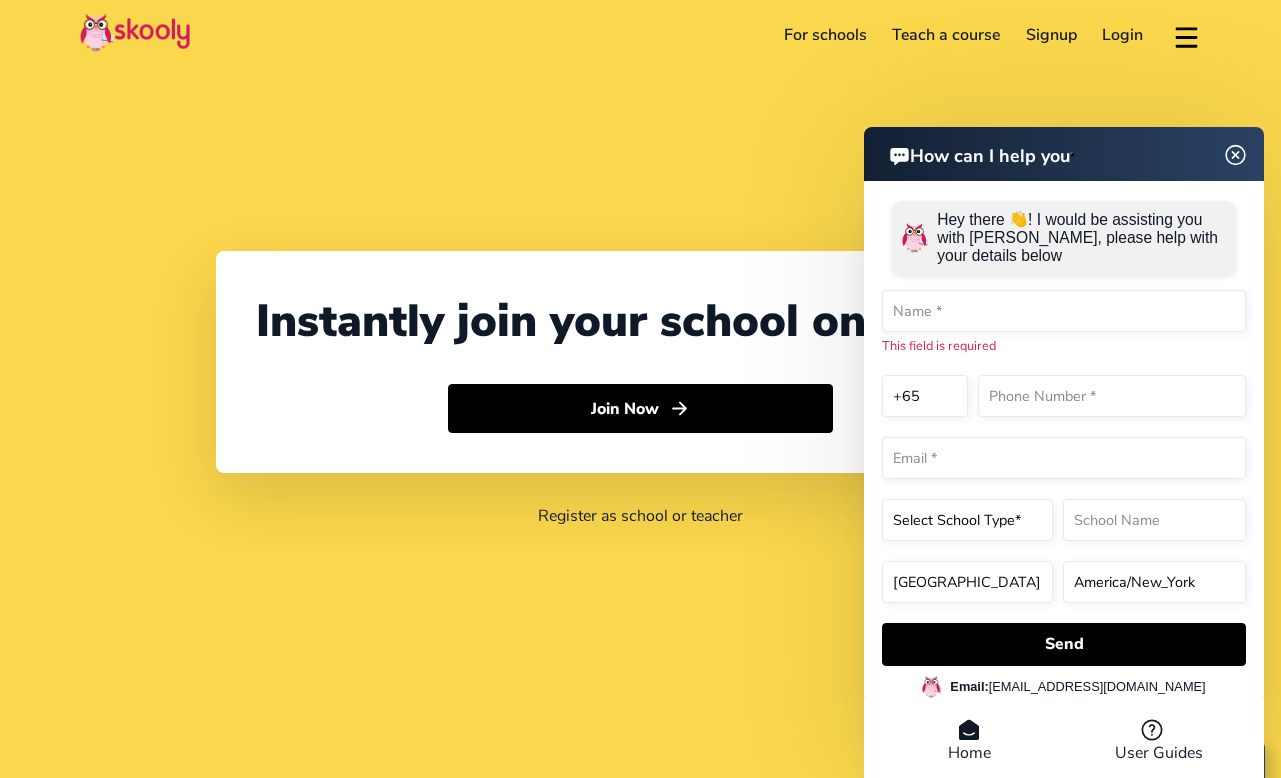 click at bounding box center (1236, 154) 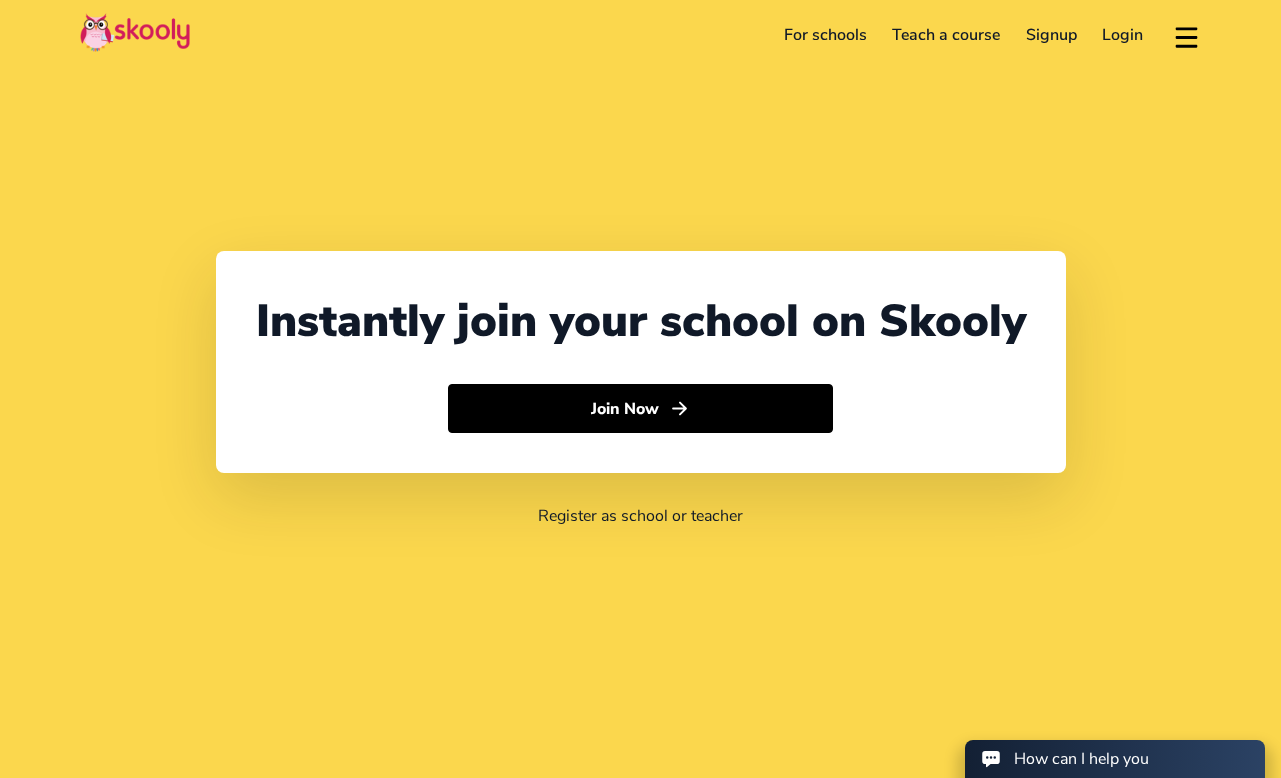 click on "For schools" 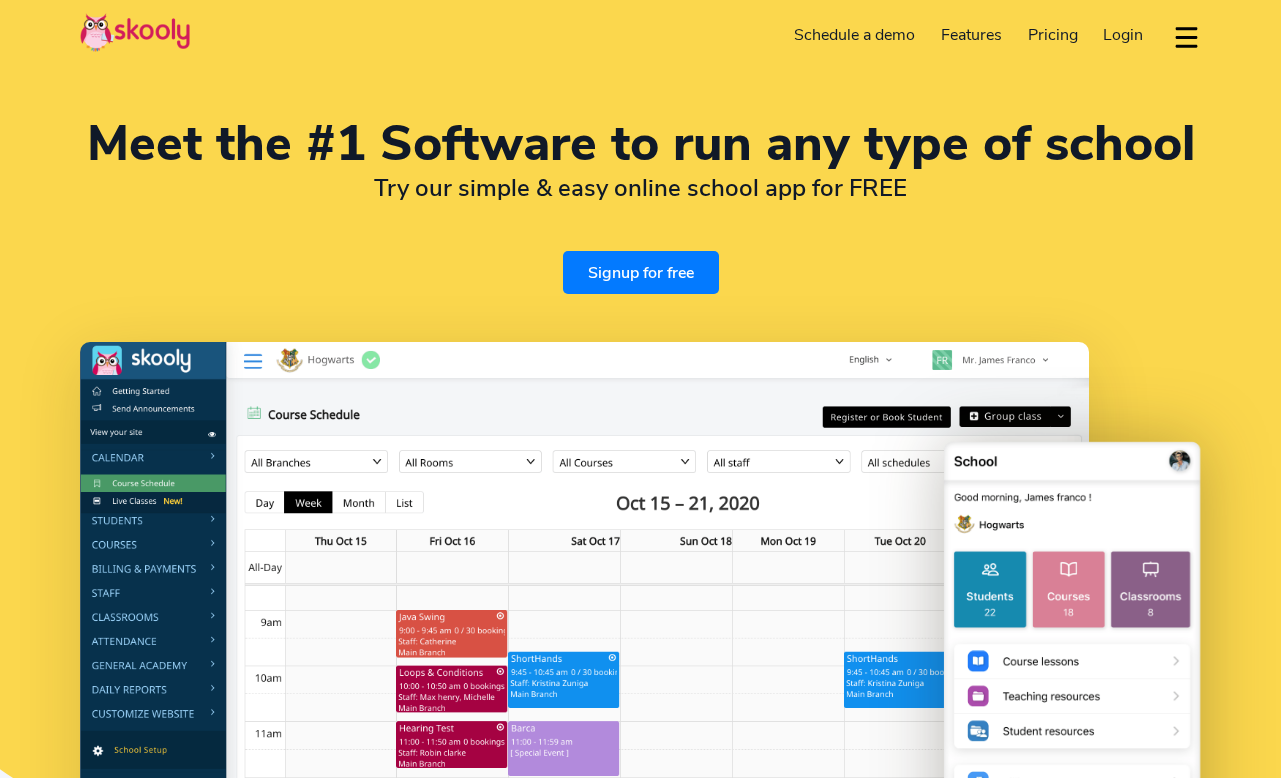 select on "en" 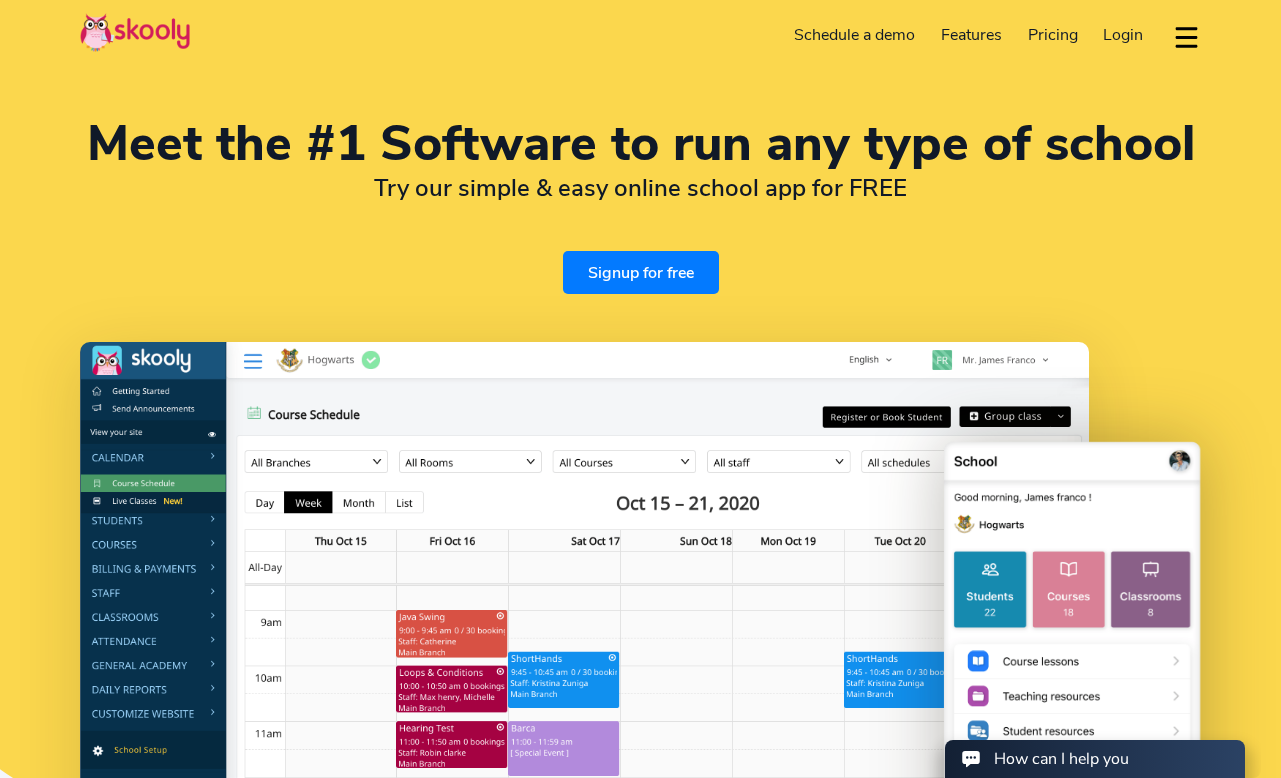 scroll, scrollTop: 0, scrollLeft: 0, axis: both 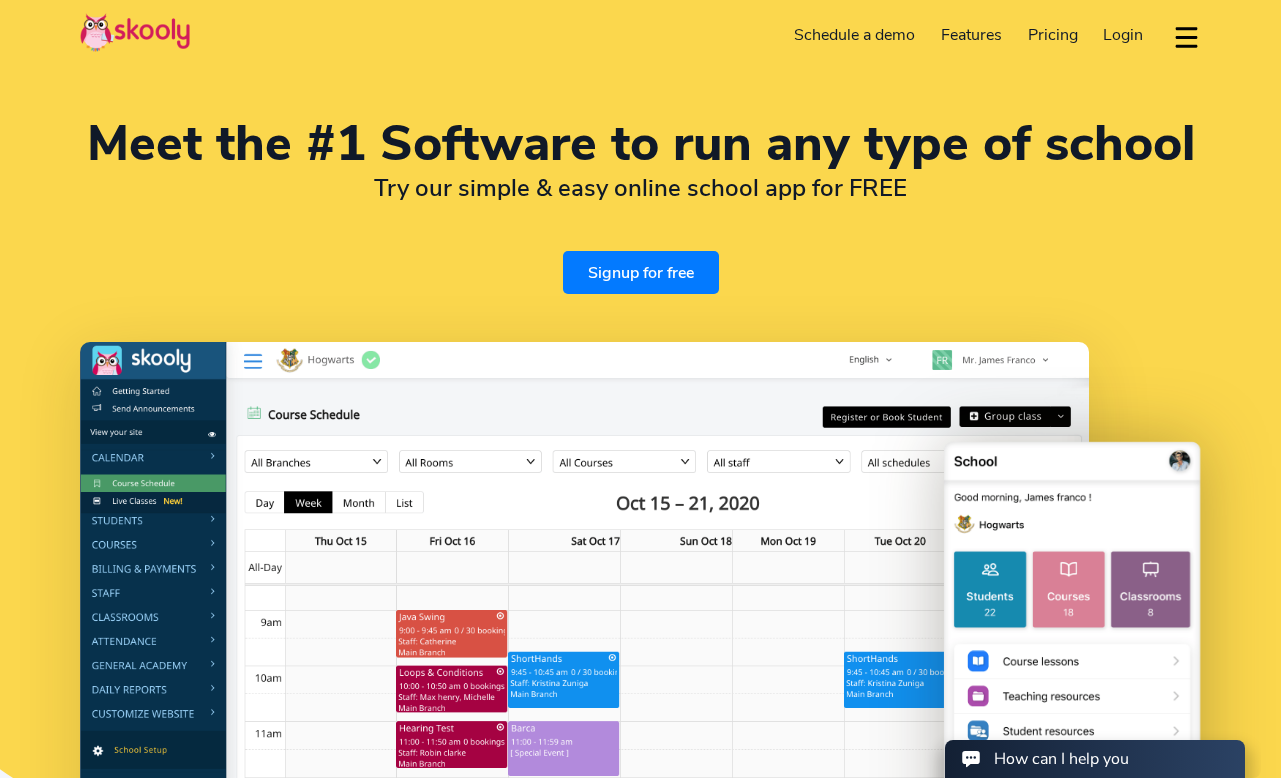 select on "65" 